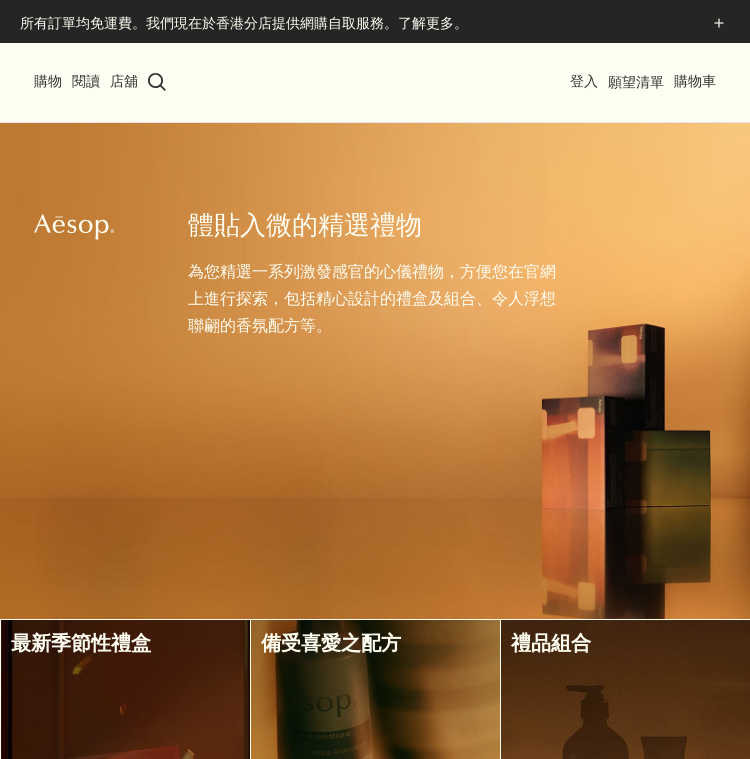 scroll, scrollTop: 0, scrollLeft: 0, axis: both 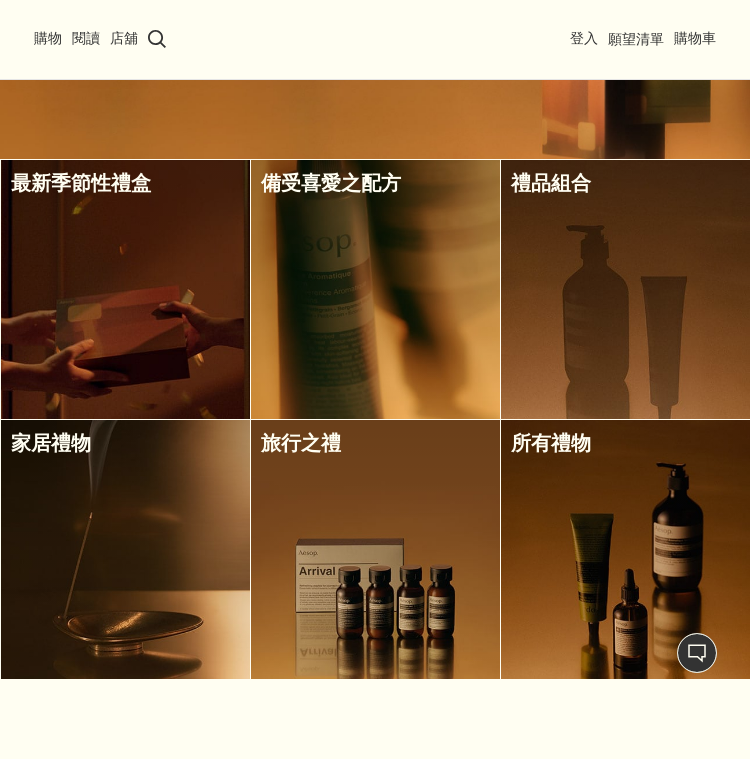 click at bounding box center [125, 549] 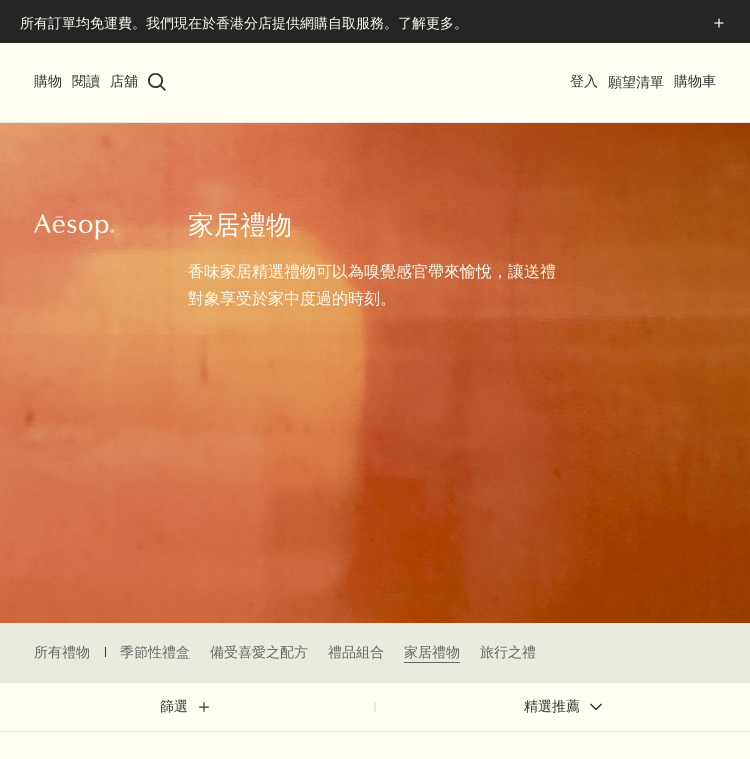 scroll, scrollTop: 0, scrollLeft: 0, axis: both 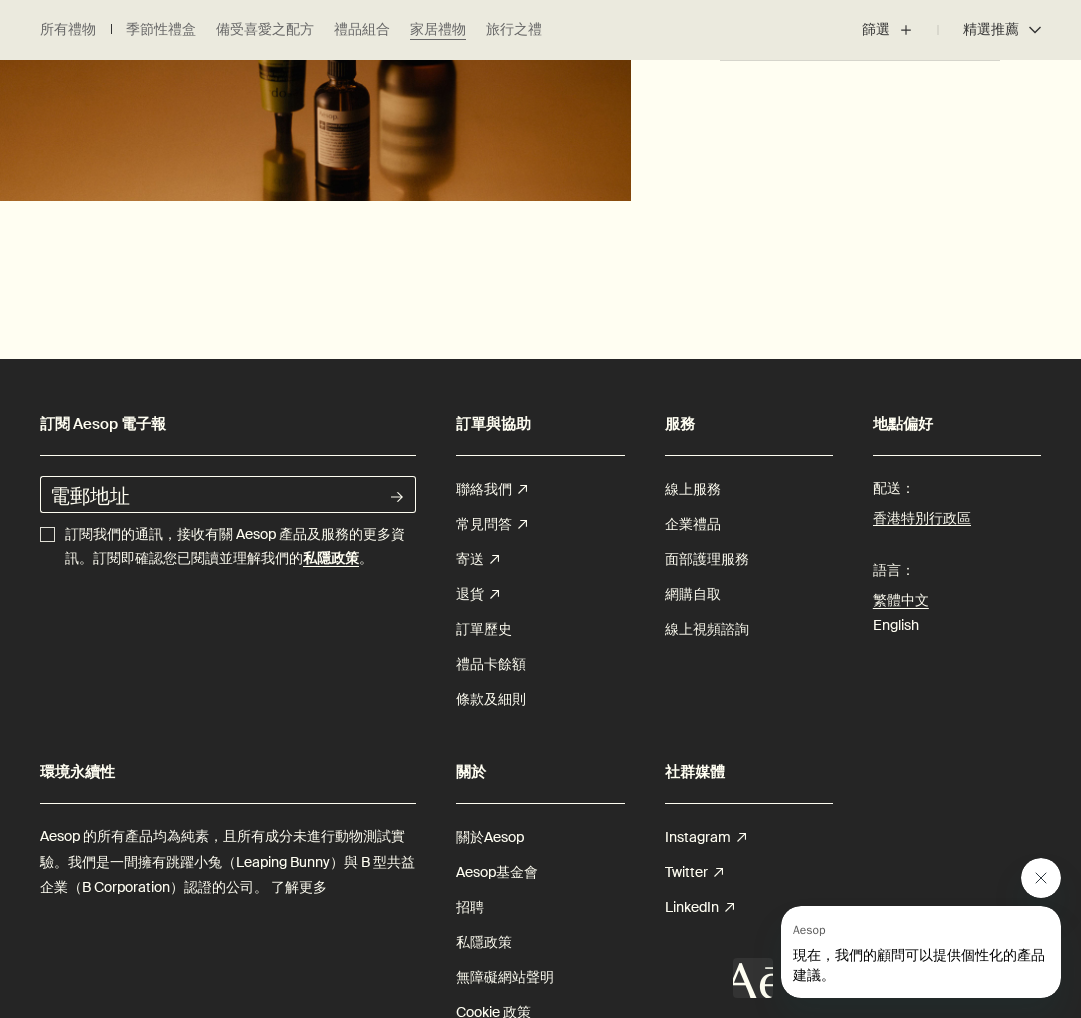 click at bounding box center [1041, 878] 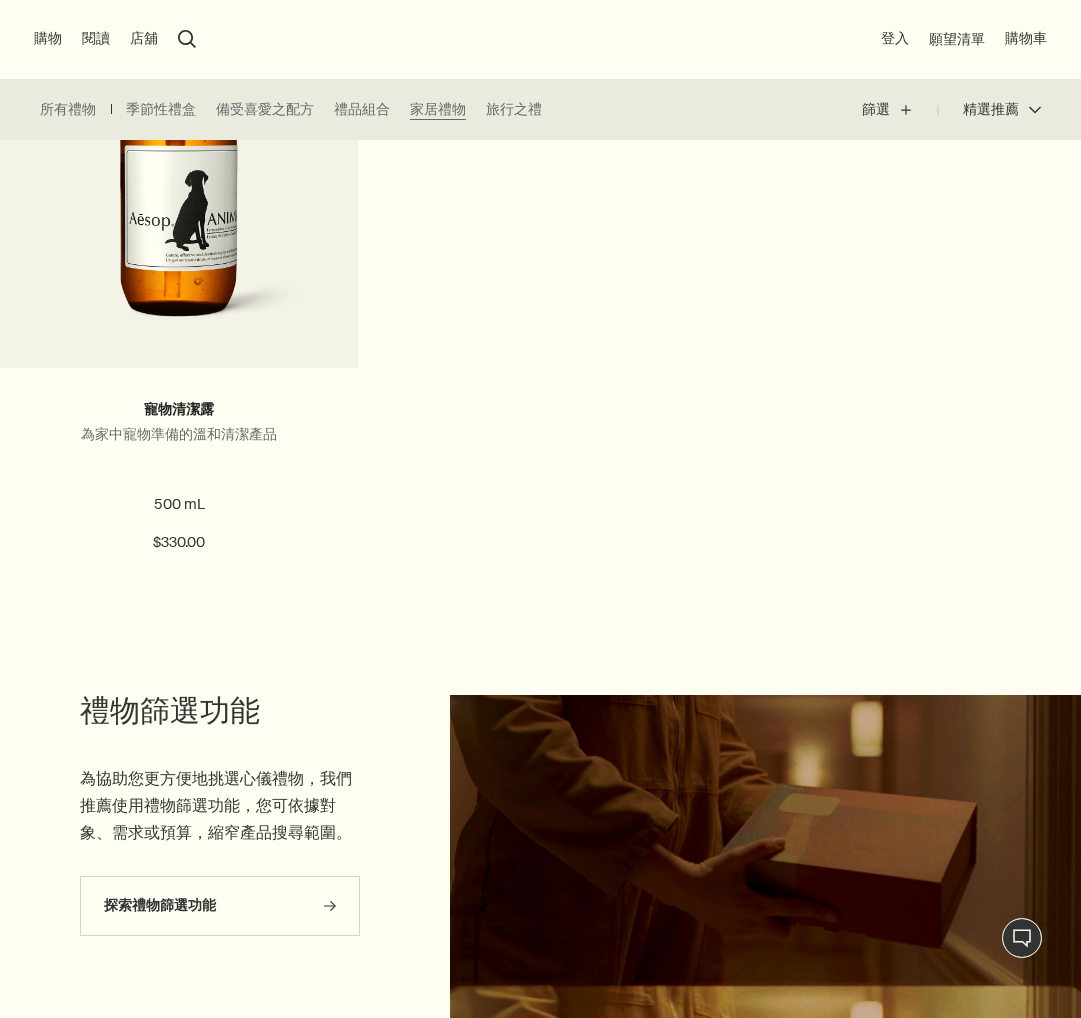 scroll, scrollTop: 1764, scrollLeft: 0, axis: vertical 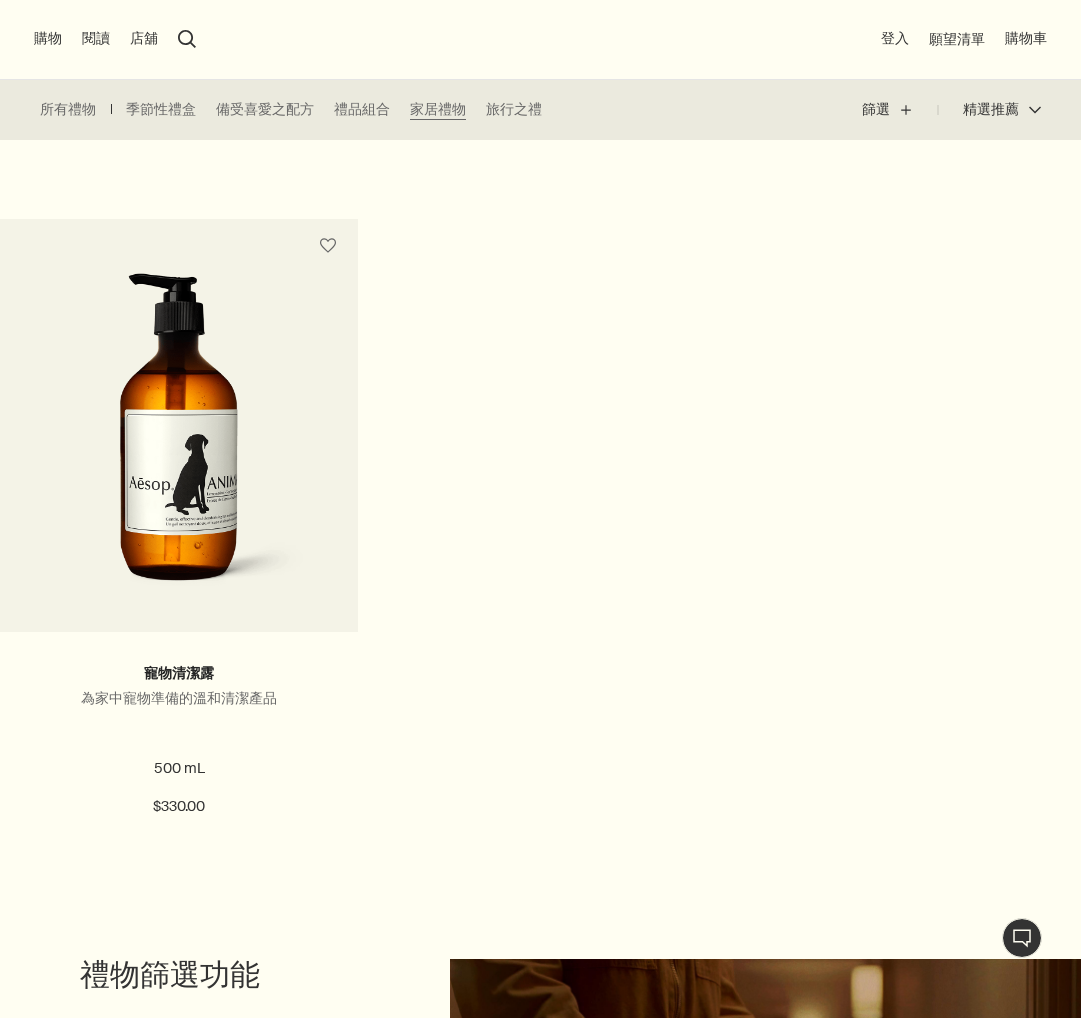click on "存在之狀態: 芳香室內噴霧三重奏 室內芳香產品組合 $840.00 閱覽更多 備受青睞之禮品 芳香家居二重奏 適合芳香家居的組合 $550.00   加入購物車 添加至購物車 最新配方 浴廁盥洗組合 浴廁盥洗組合 $510.00   加入購物車 添加至購物車 最新配方 [PERSON_NAME]尼斯芳香蠟燭 花香、辛香、清新氣息 300 g $860.00   加入購物車 添加至購物車 廁後點滴 廁所適用的植物香氛 100 mL $260.00   加入購物車 添加至購物車 經典浴間產品 紫記線香 木質、辛香、樹脂 33[PERSON_NAME]$310.00   加入購物車 添加至購物車 寵物清潔露 為家中寵物準備的溫和清潔產品 500 mL $330.00   加入購物車 添加至購物車" at bounding box center [540, -110] 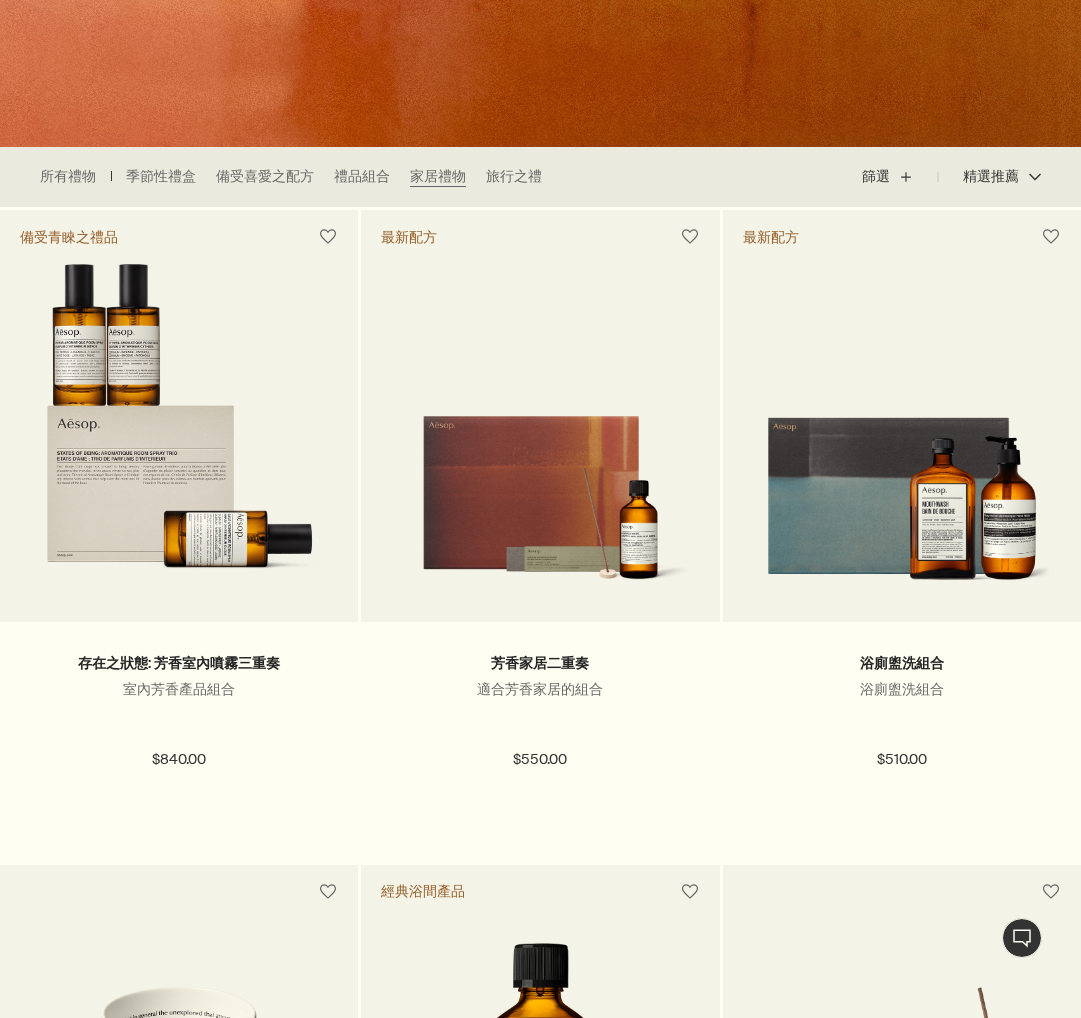 scroll, scrollTop: 456, scrollLeft: 0, axis: vertical 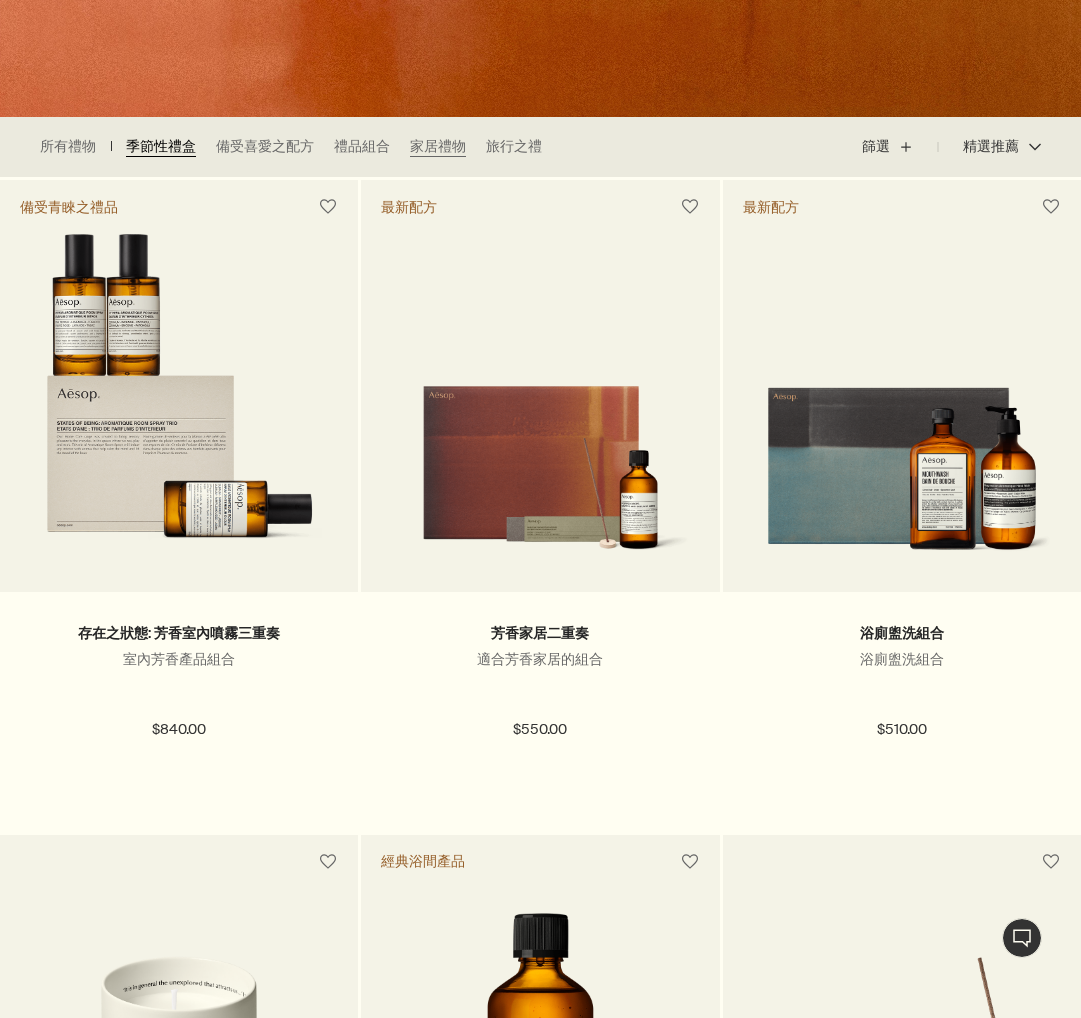 click on "季節性禮盒" at bounding box center [161, 147] 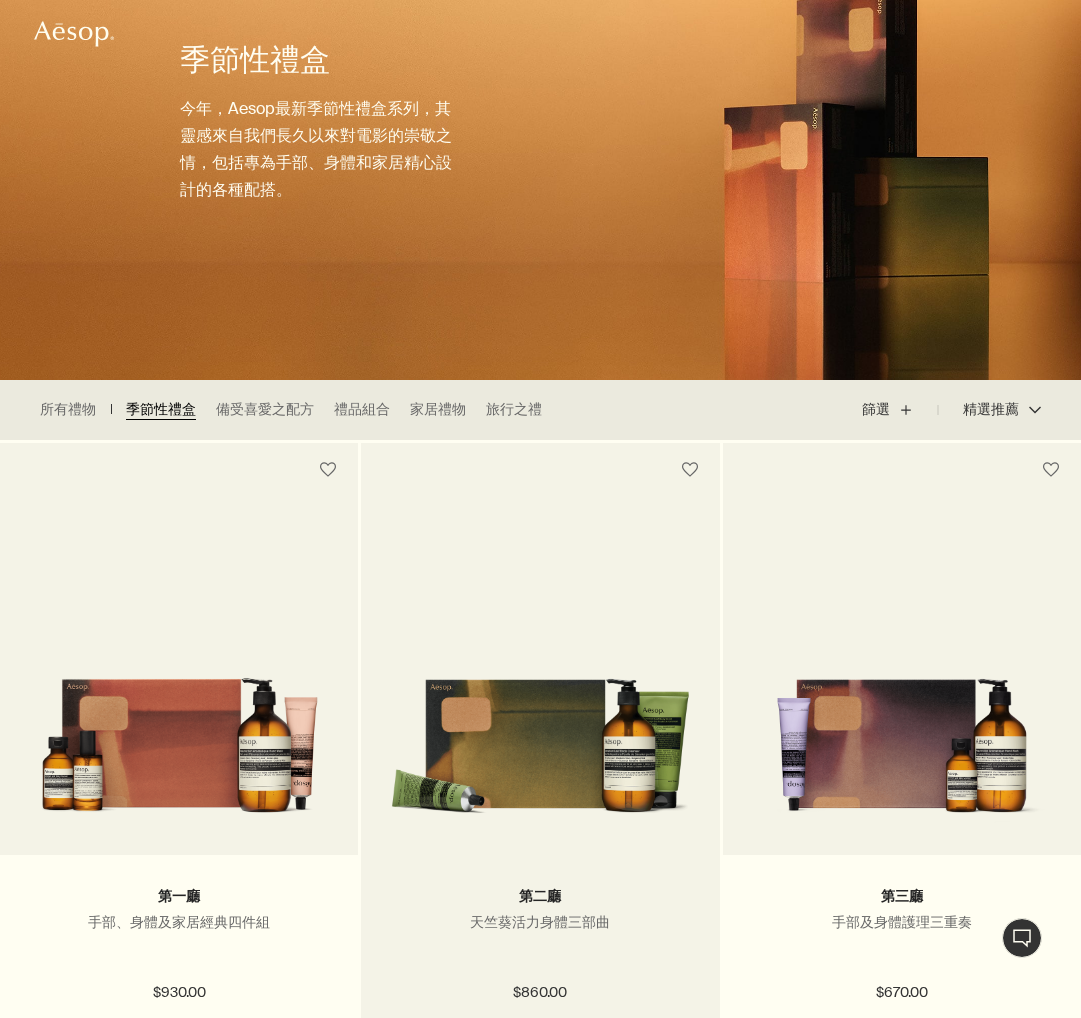 scroll, scrollTop: 0, scrollLeft: 0, axis: both 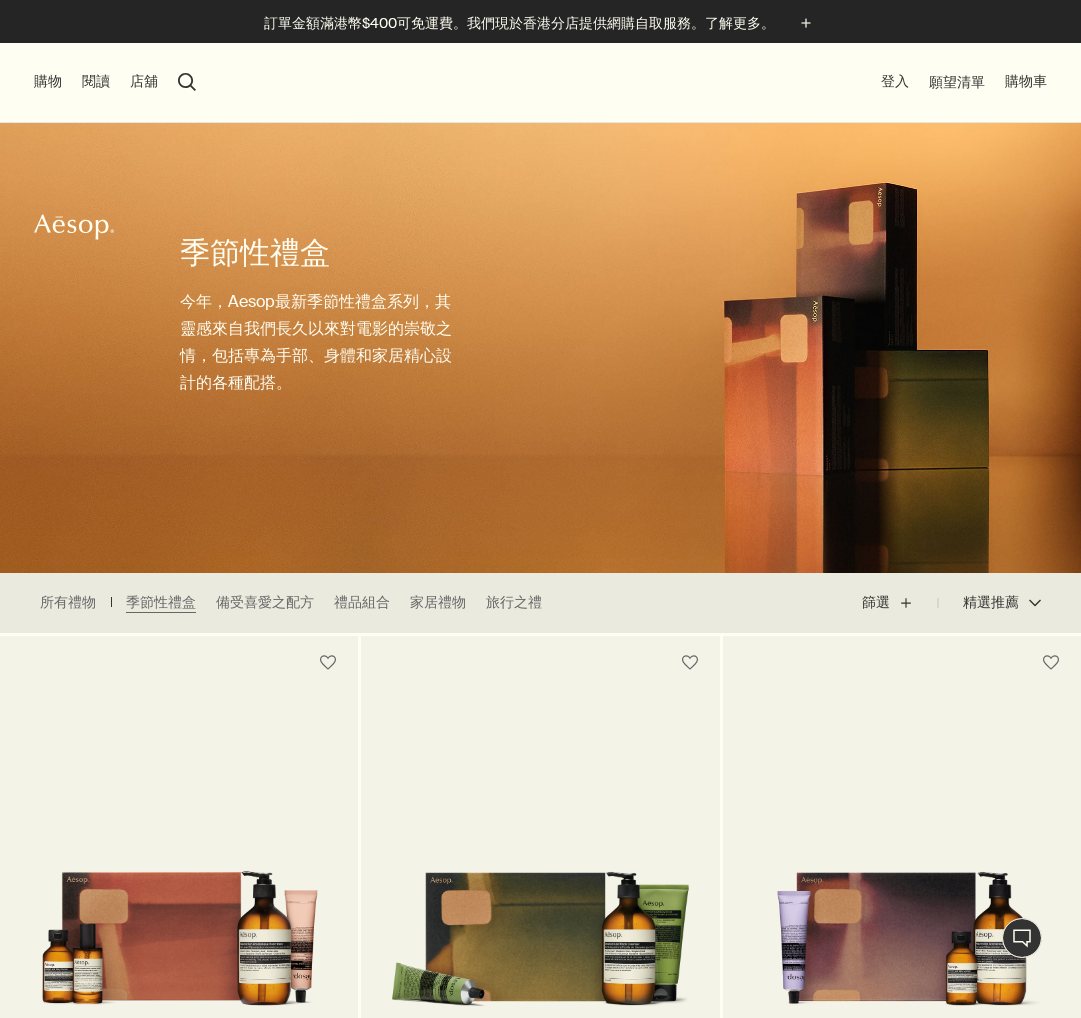 click on "所有禮物 季節性禮盒 備受喜愛之配方 禮品組合 家居禮物 旅行之禮" at bounding box center (296, 603) 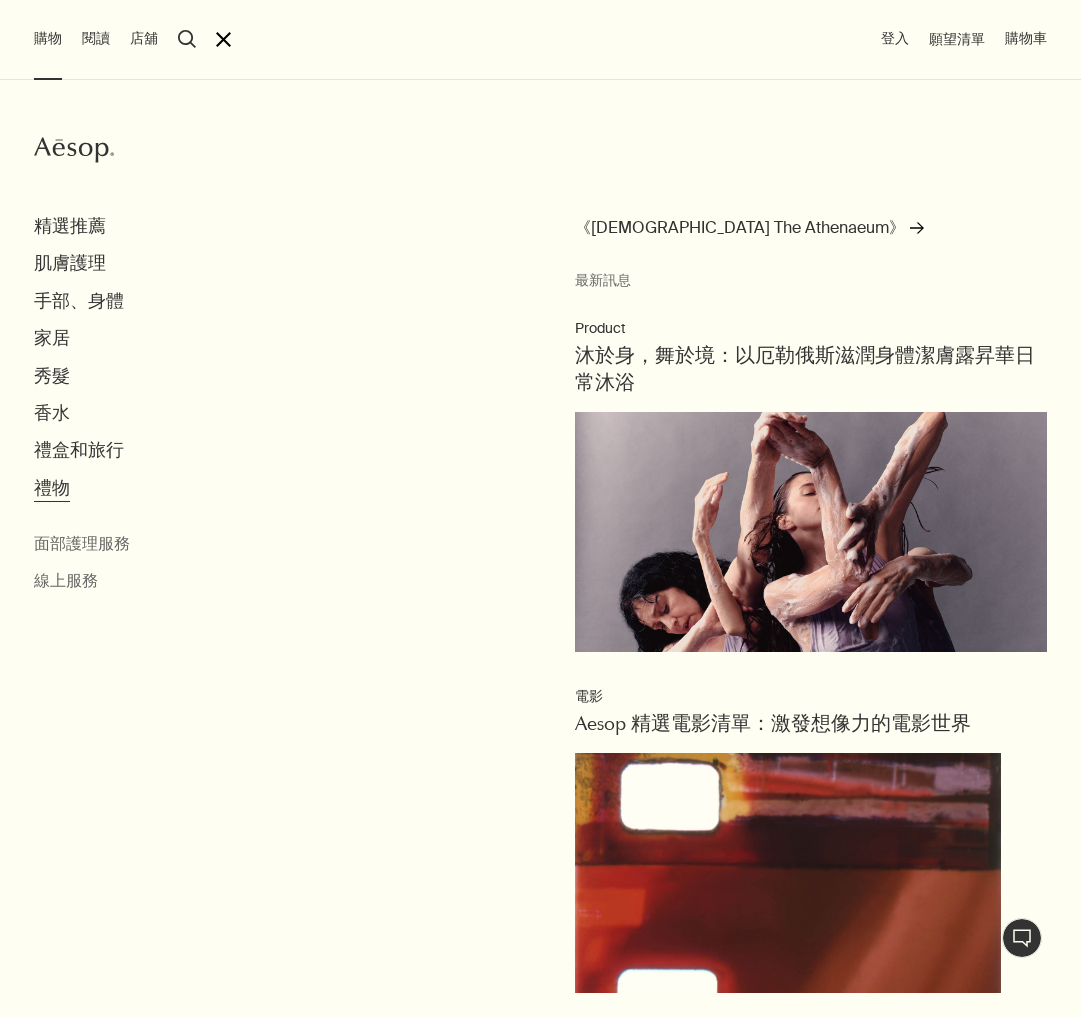 click on "禮物" at bounding box center [52, 488] 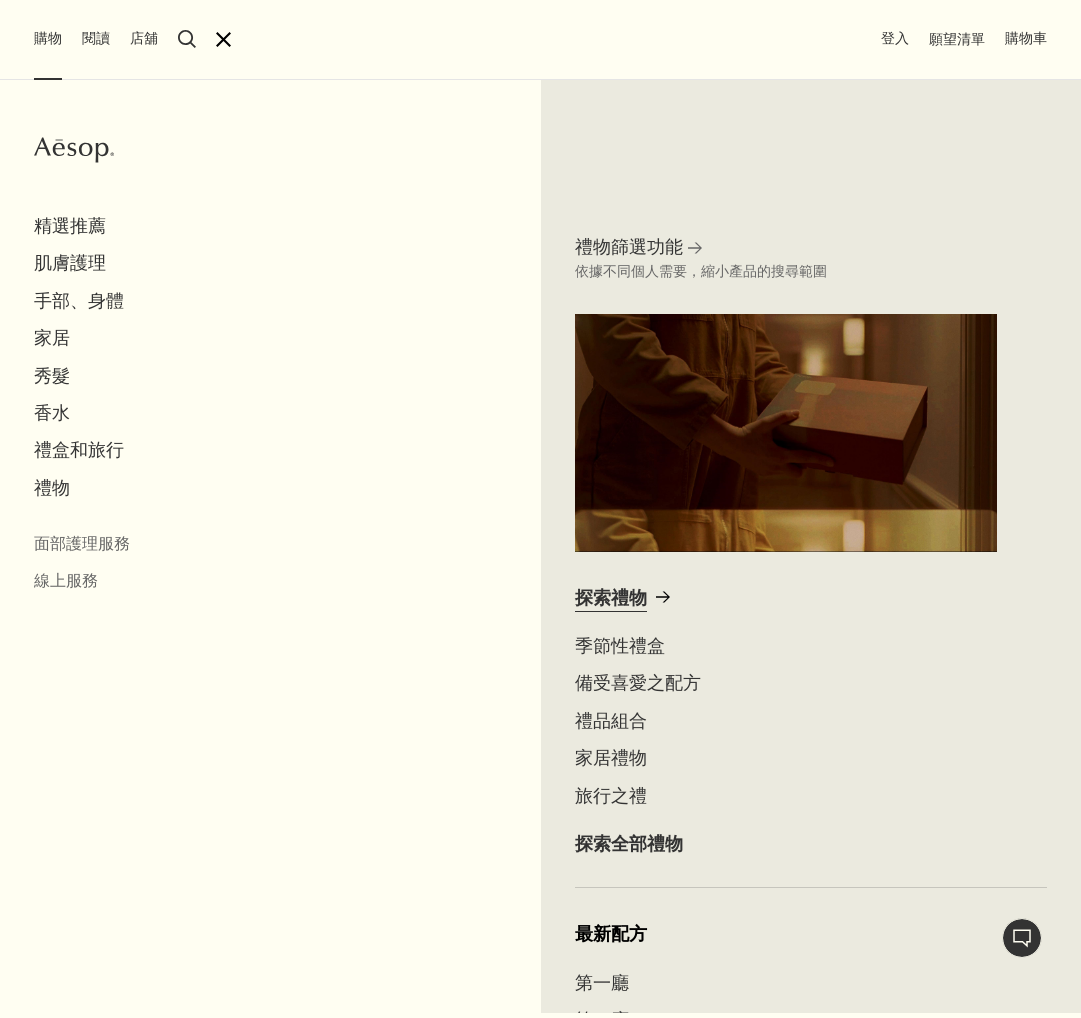 click on "探索禮物" at bounding box center [611, 598] 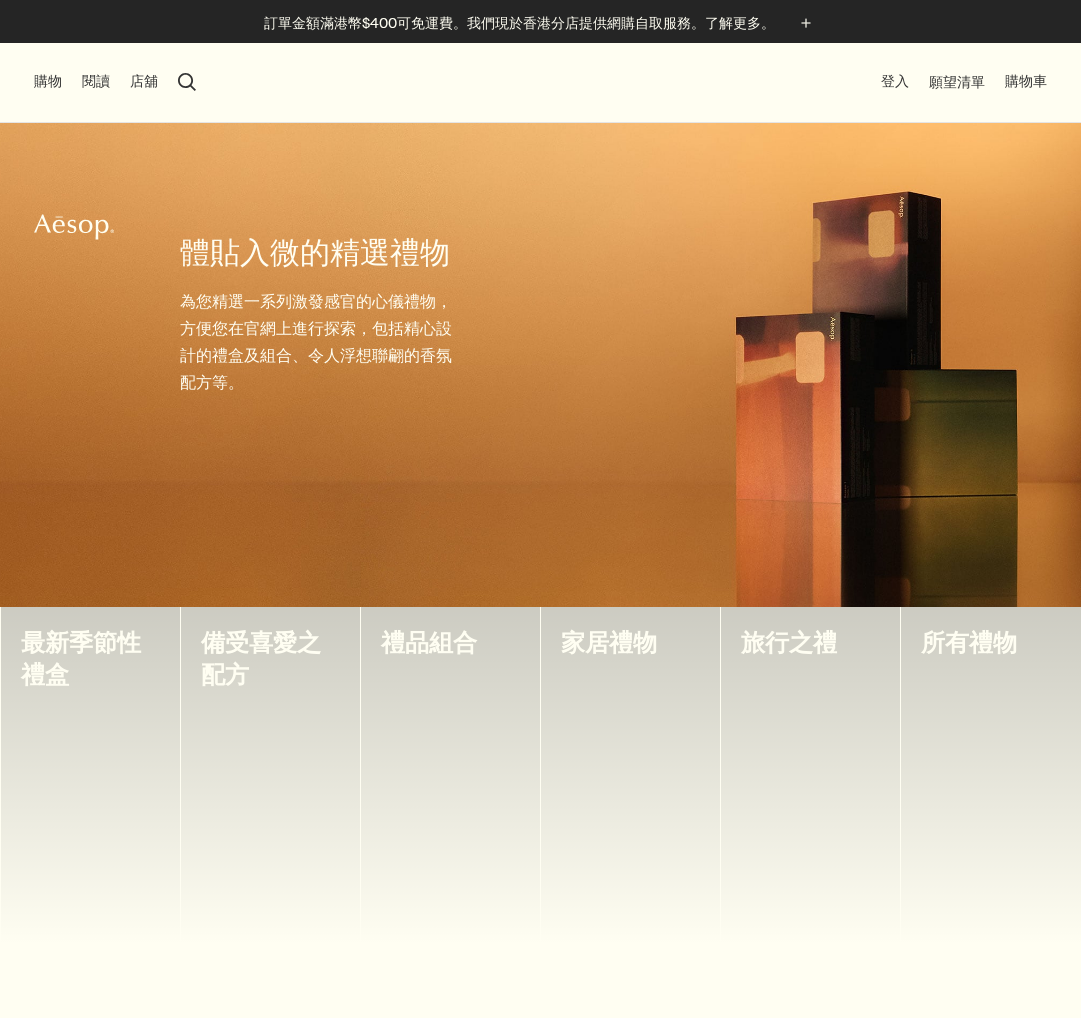 scroll, scrollTop: 0, scrollLeft: 0, axis: both 